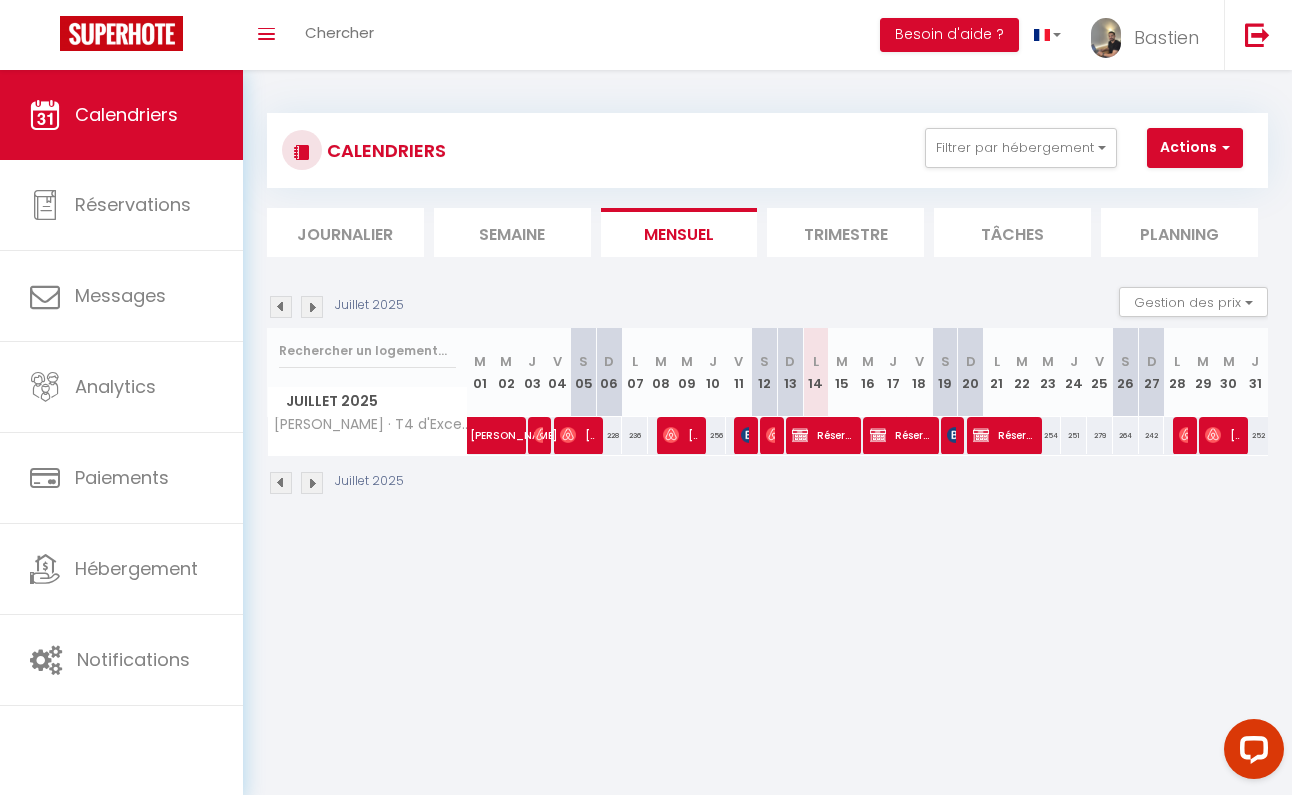 scroll, scrollTop: 0, scrollLeft: 0, axis: both 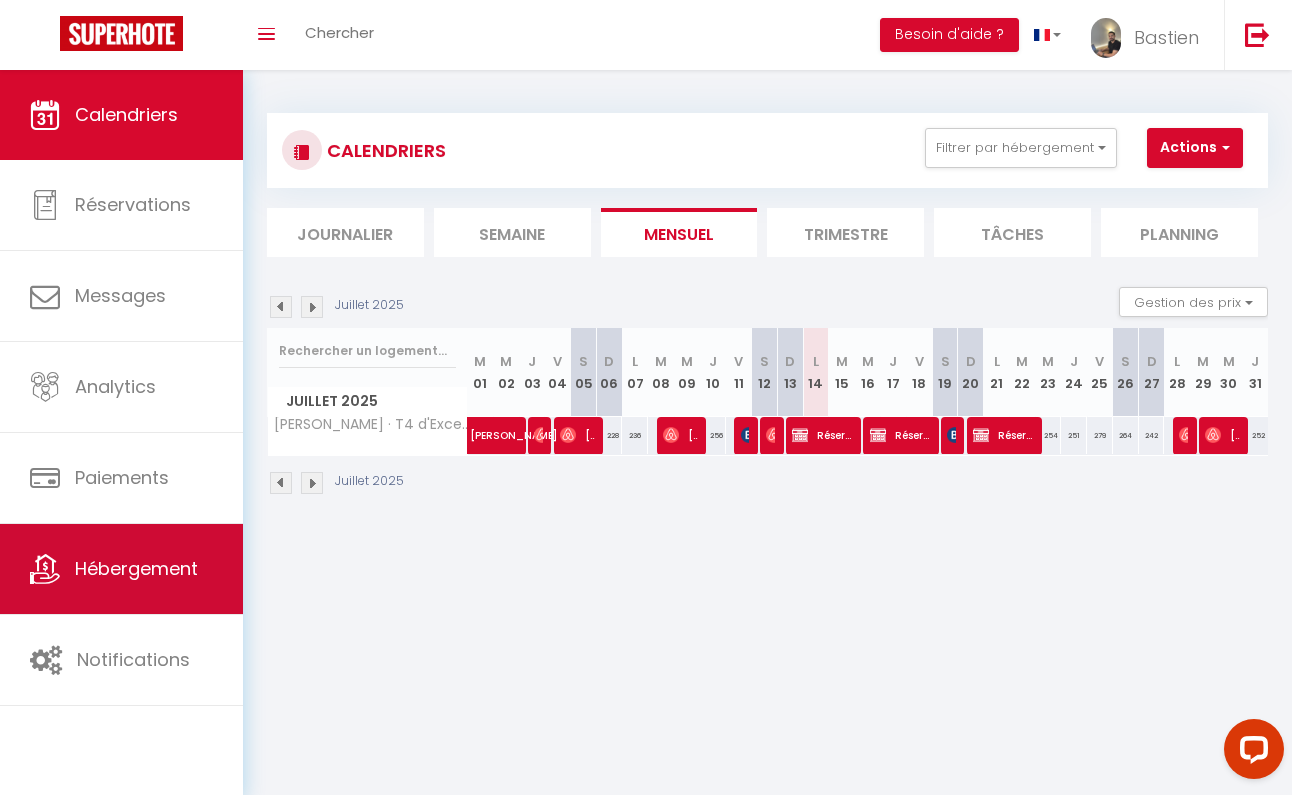 click on "Hébergement" at bounding box center (136, 568) 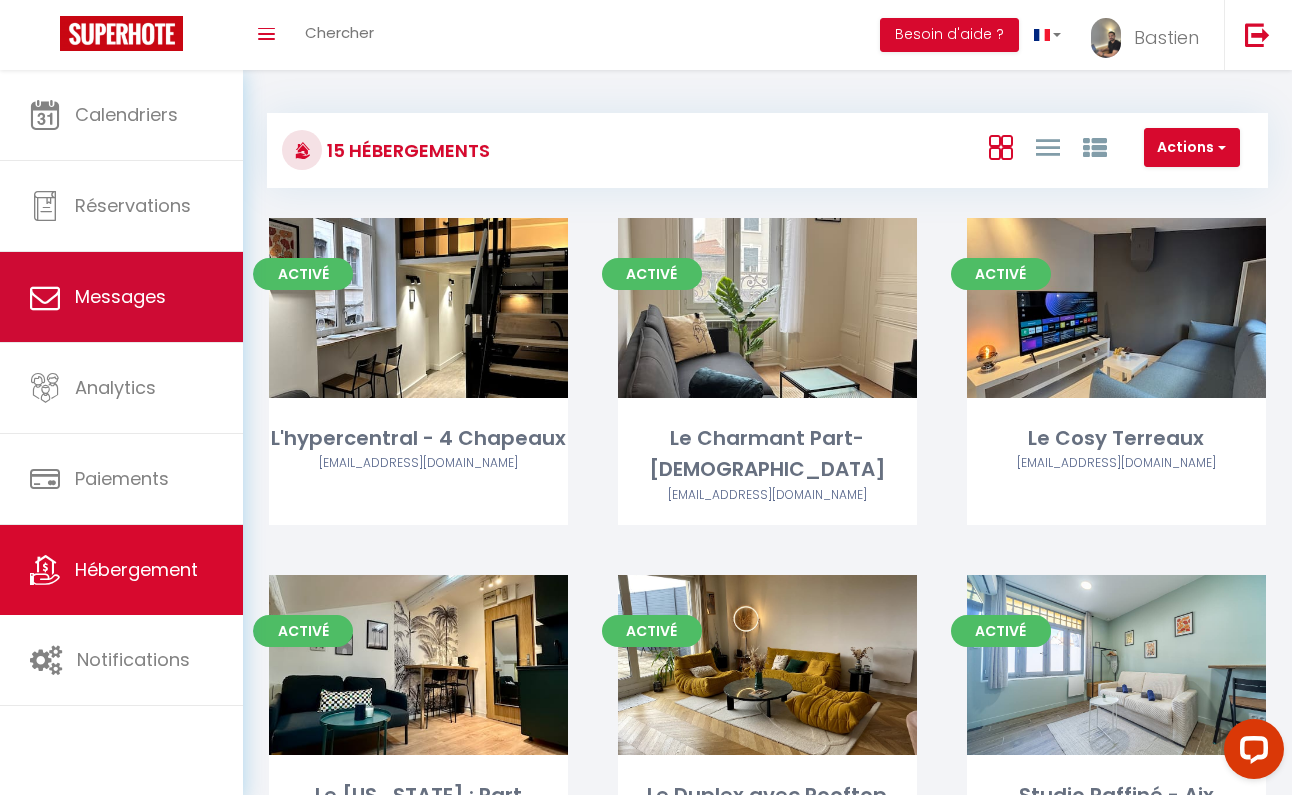 click on "Messages" at bounding box center (121, 297) 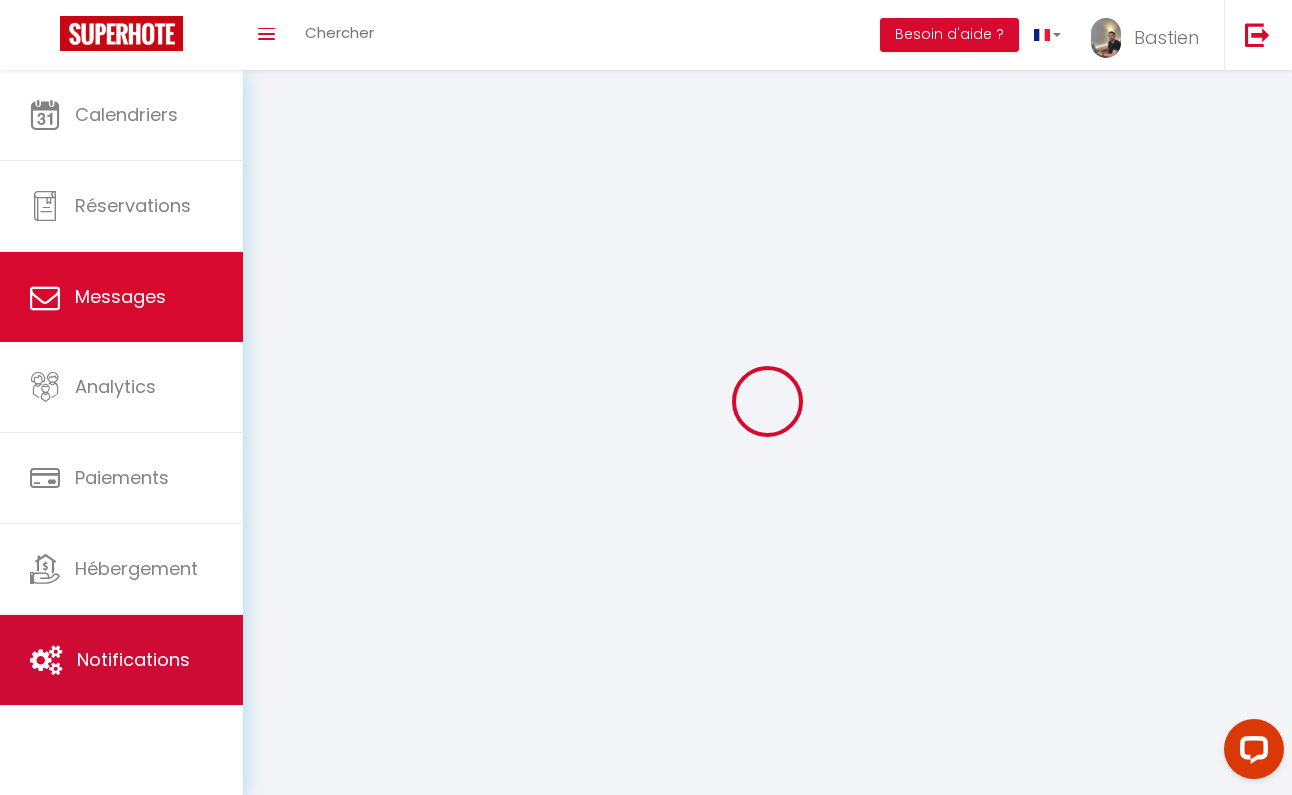 click on "Notifications" at bounding box center [133, 659] 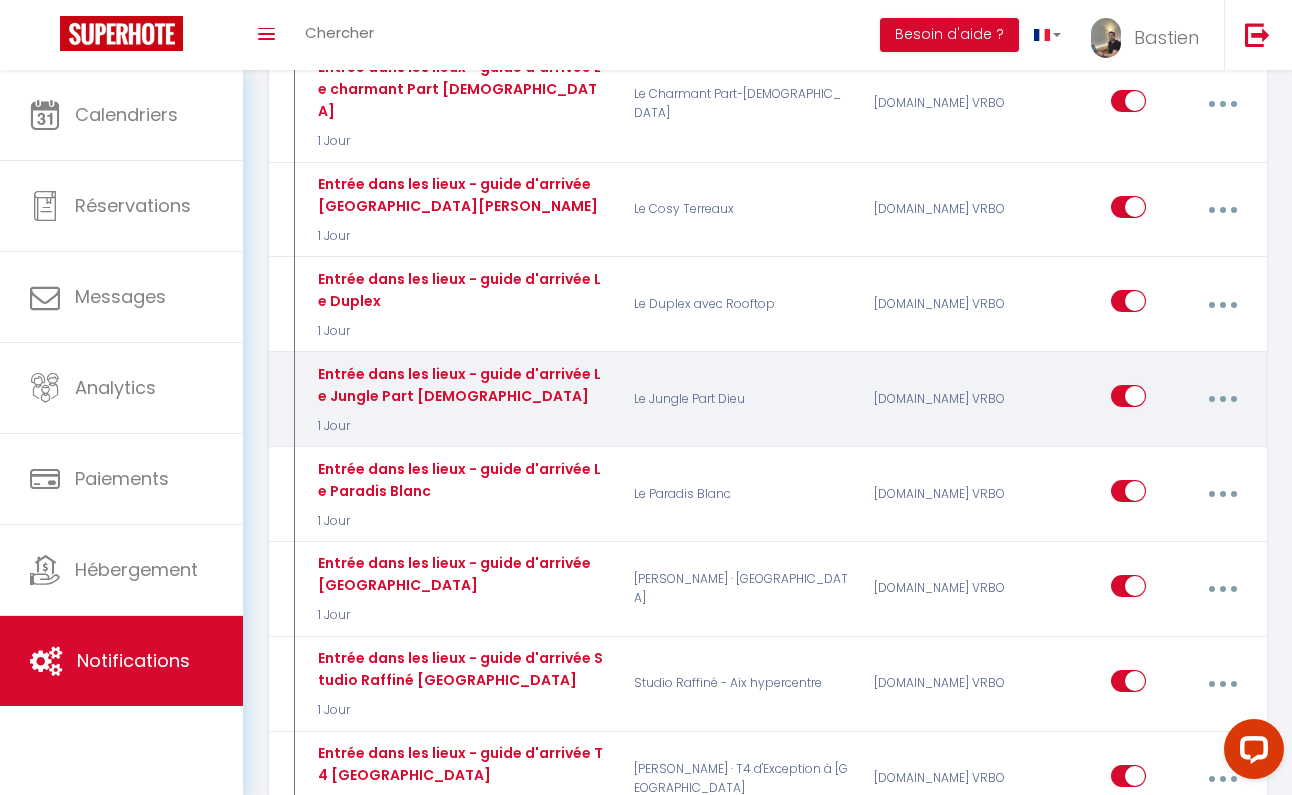 scroll, scrollTop: 1402, scrollLeft: 0, axis: vertical 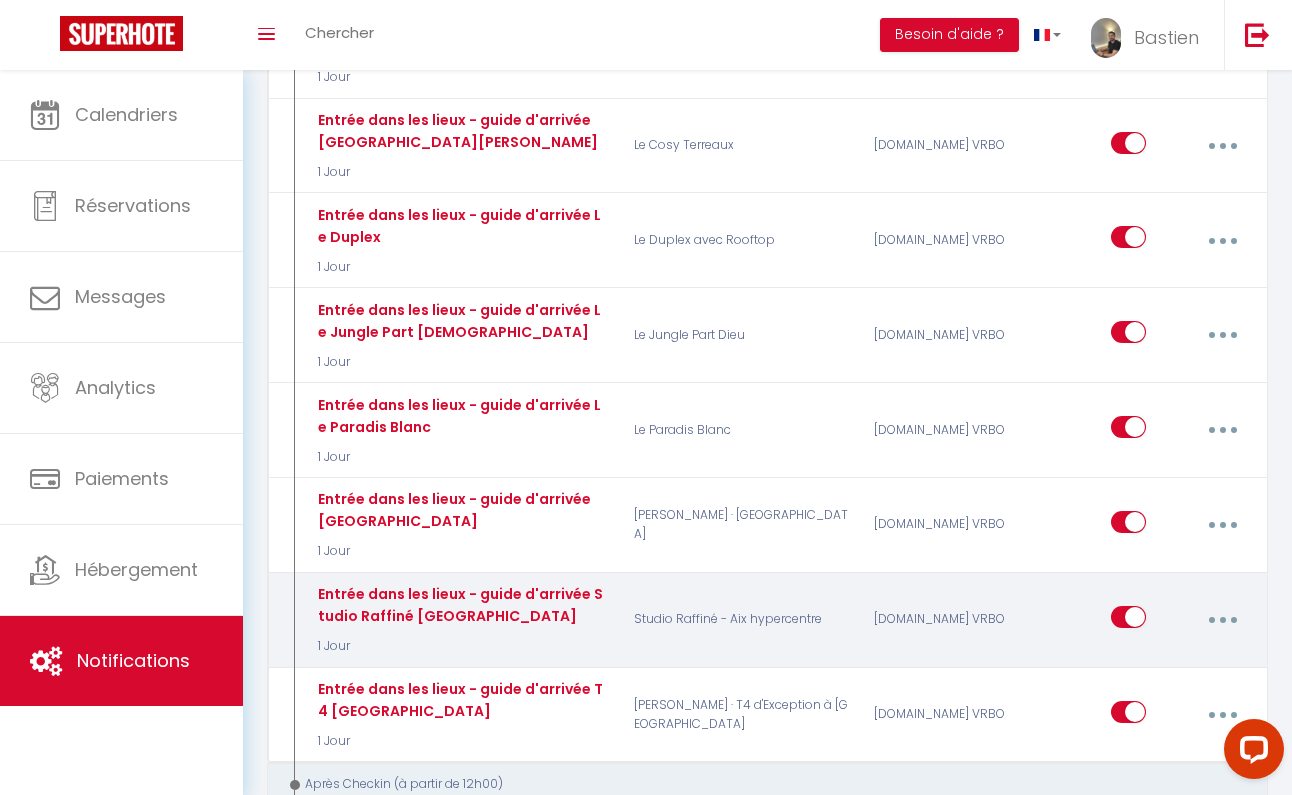 click at bounding box center [1223, 620] 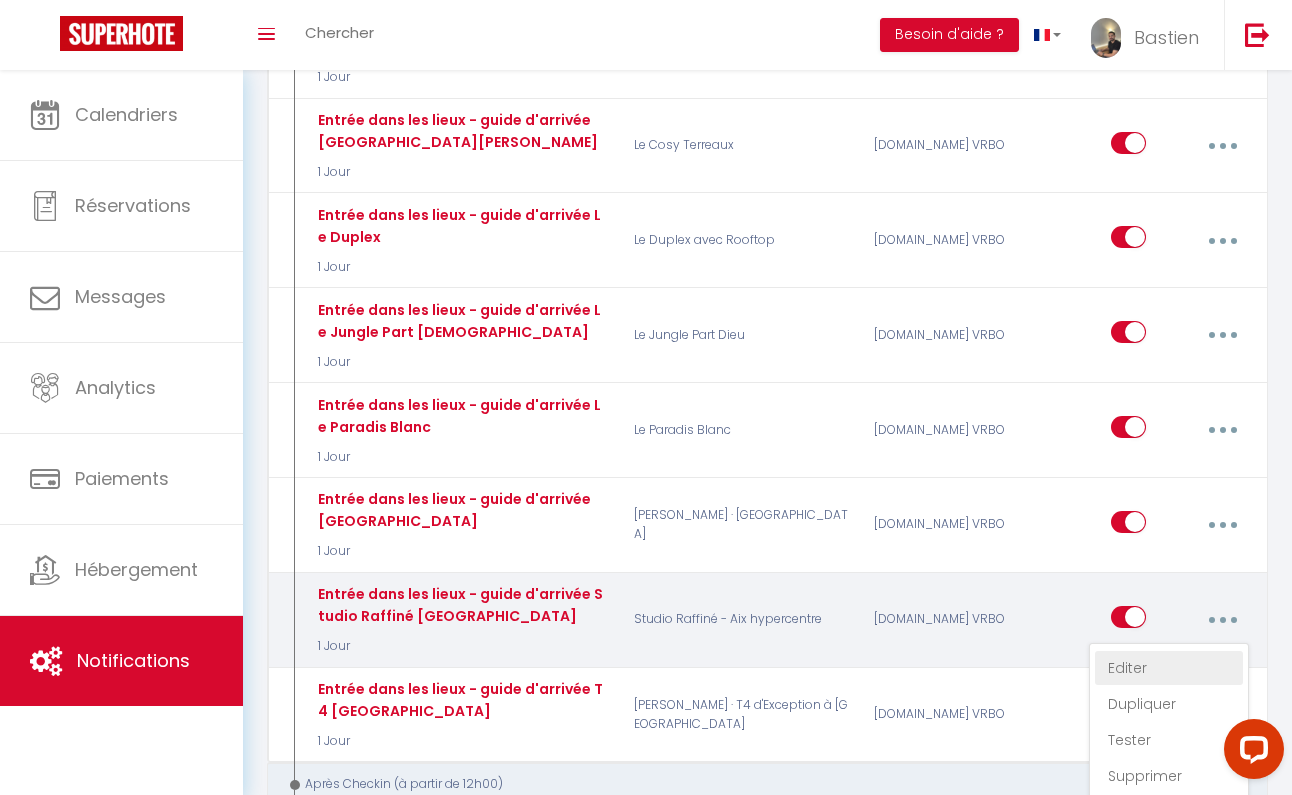 click on "Editer" at bounding box center (1169, 668) 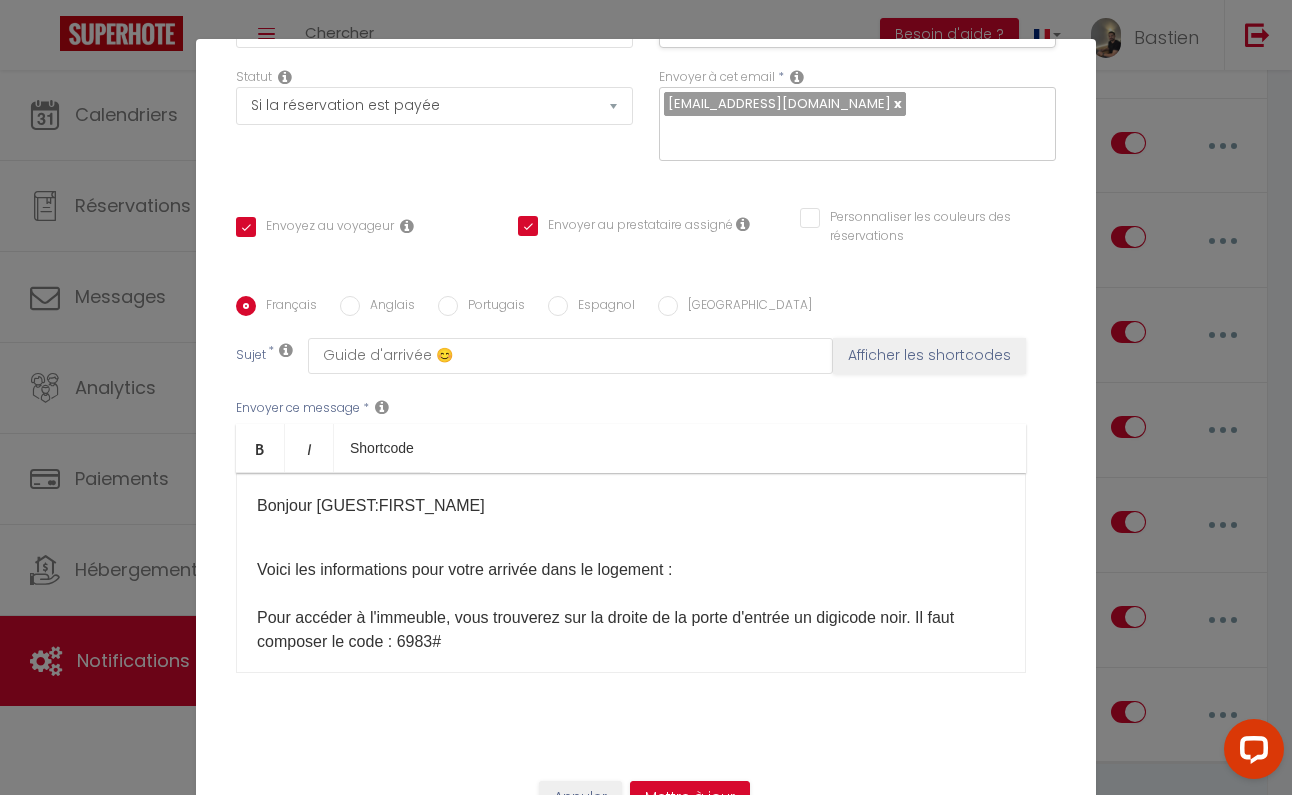 scroll, scrollTop: 296, scrollLeft: 0, axis: vertical 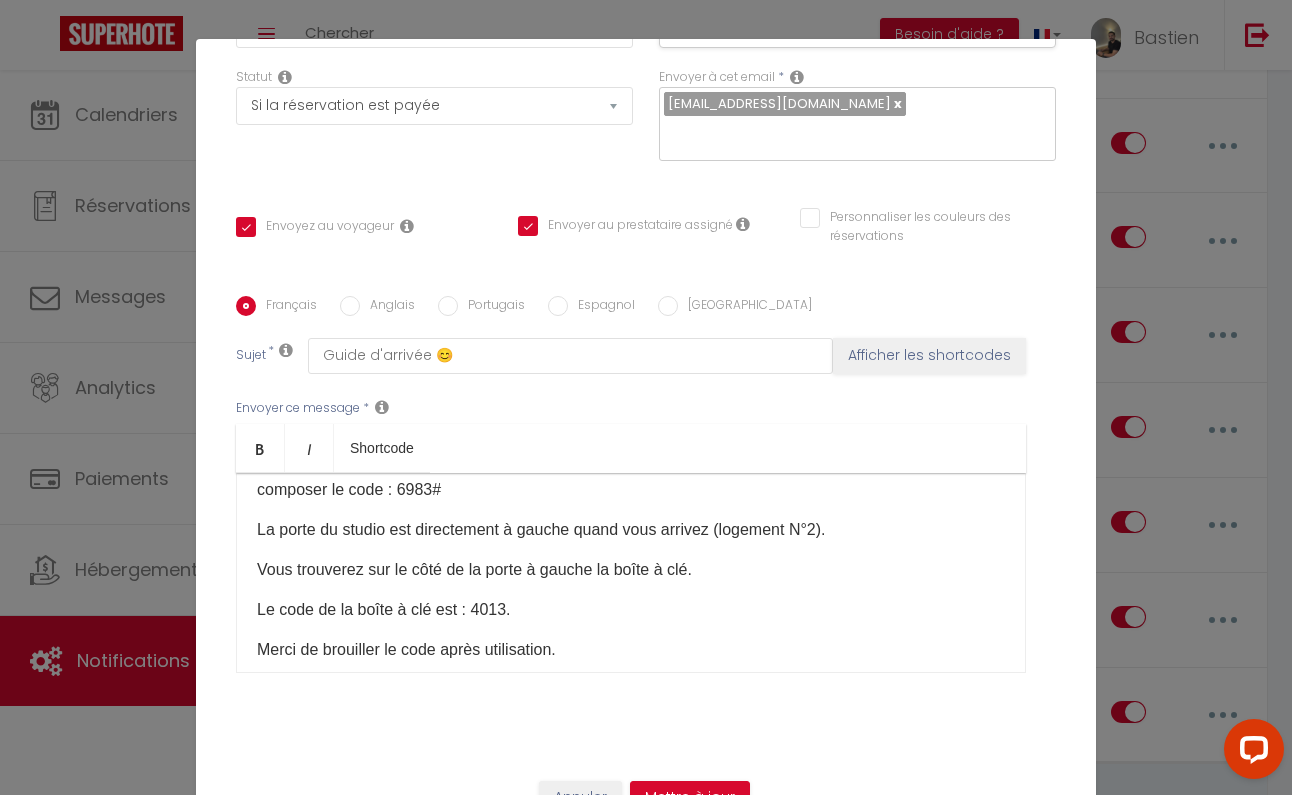 click on "Le code de la boîte à clé est : 4013." at bounding box center (631, 610) 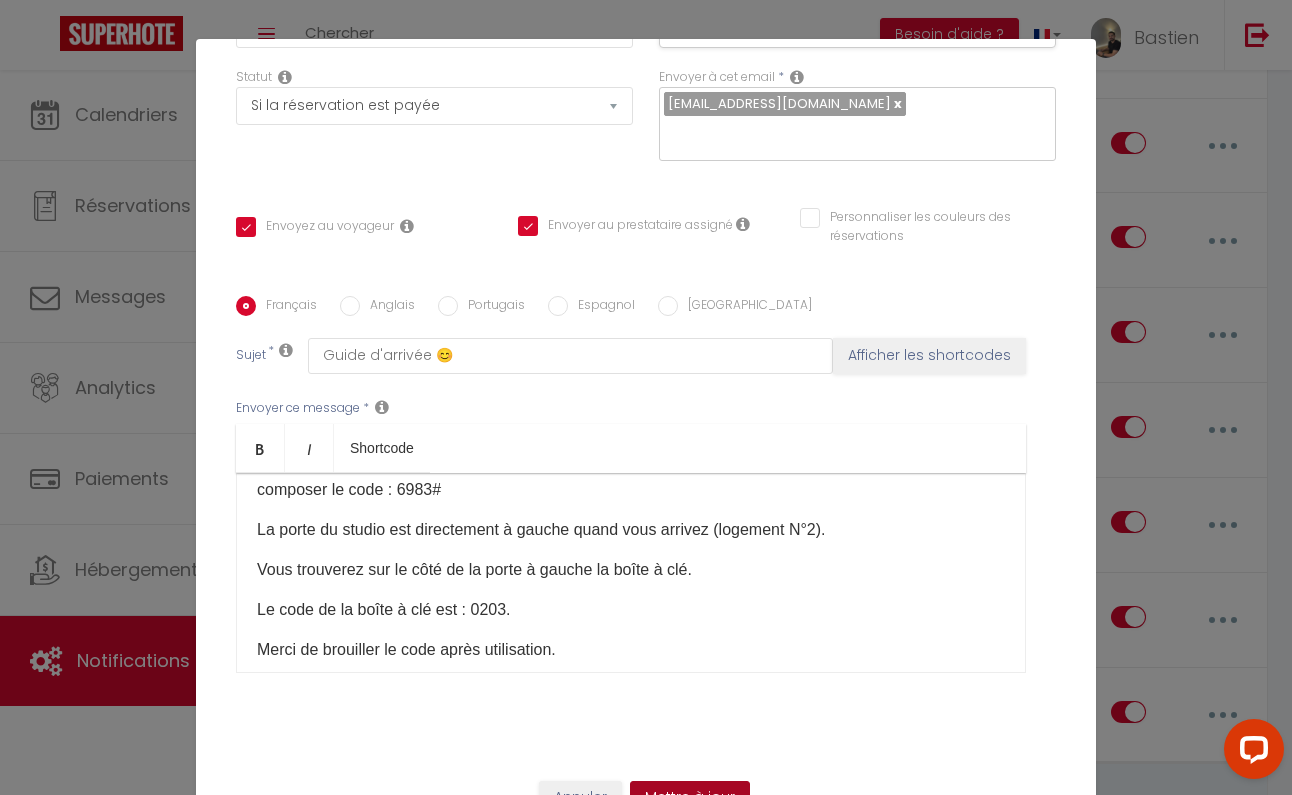 click on "Mettre à jour" at bounding box center [690, 798] 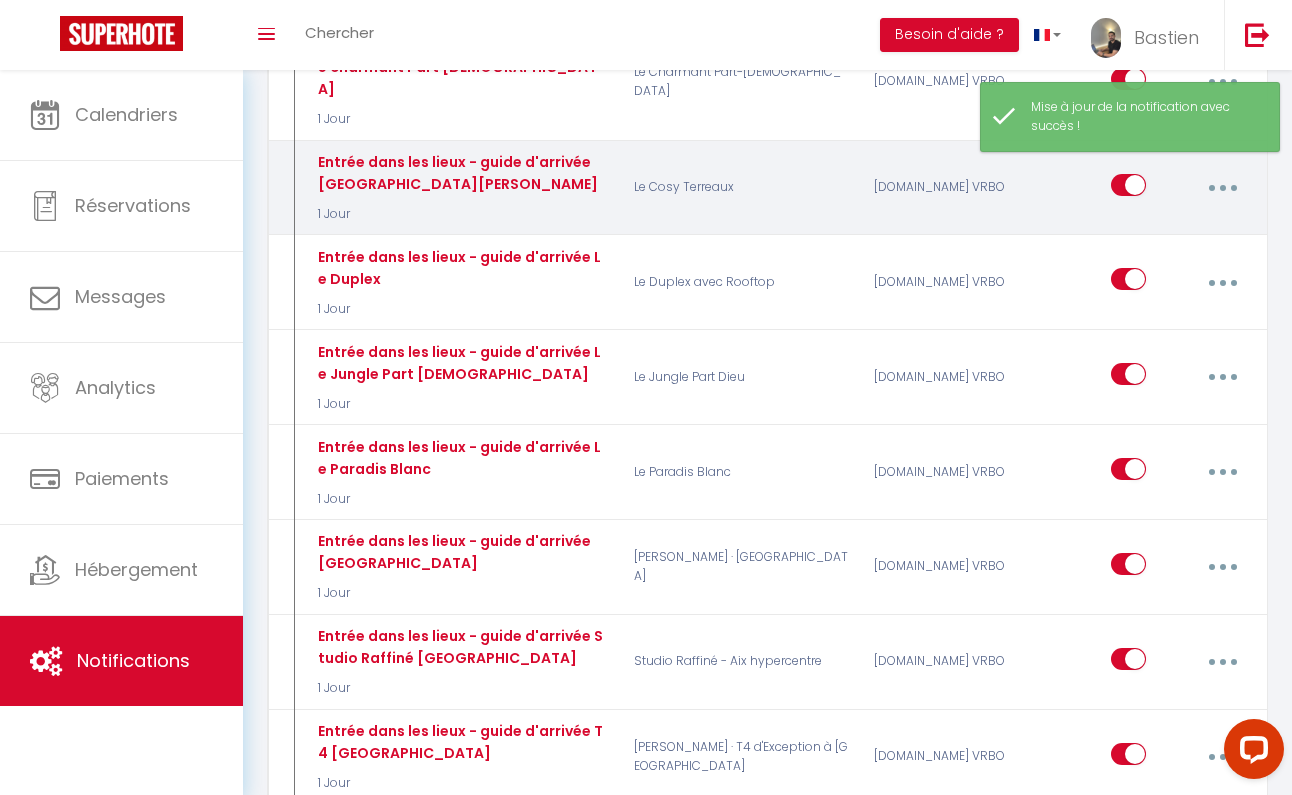 scroll, scrollTop: 1344, scrollLeft: 0, axis: vertical 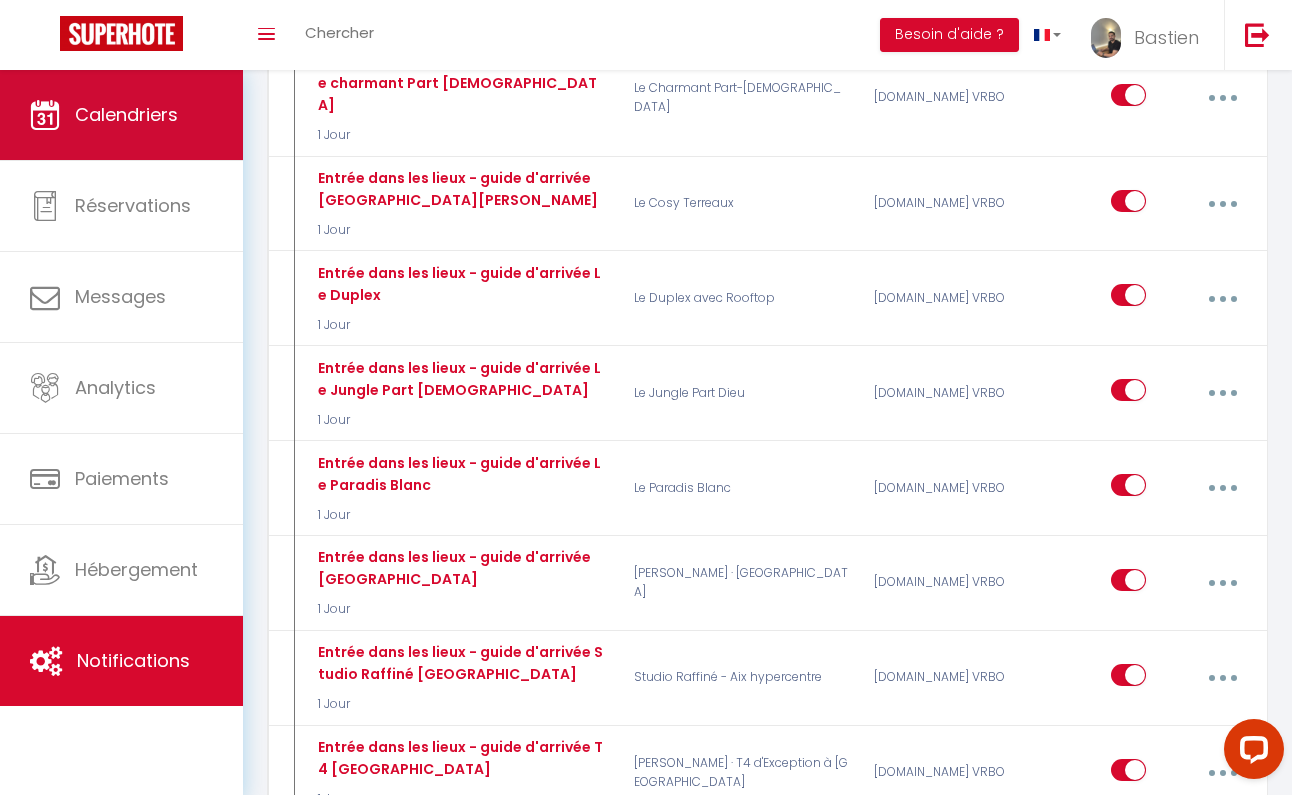 click on "Calendriers" at bounding box center (126, 114) 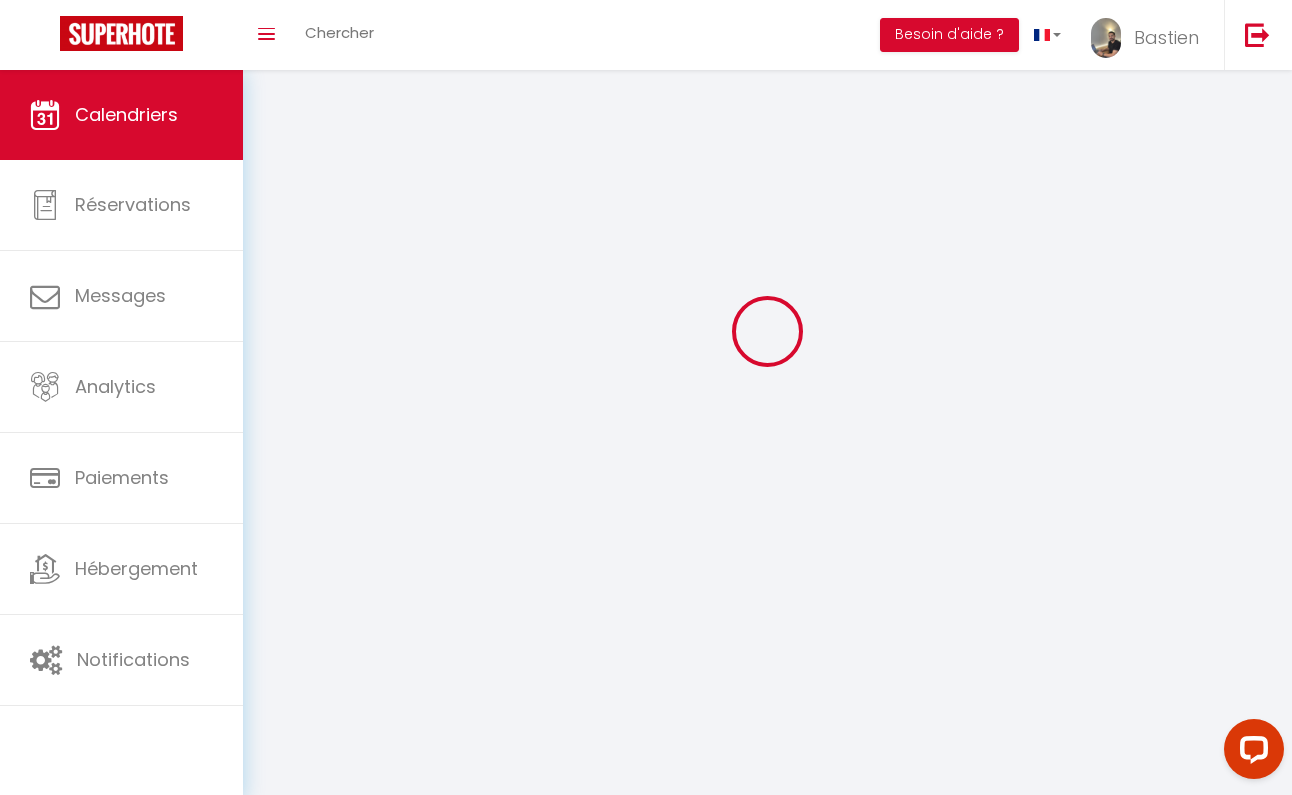 scroll, scrollTop: 0, scrollLeft: 0, axis: both 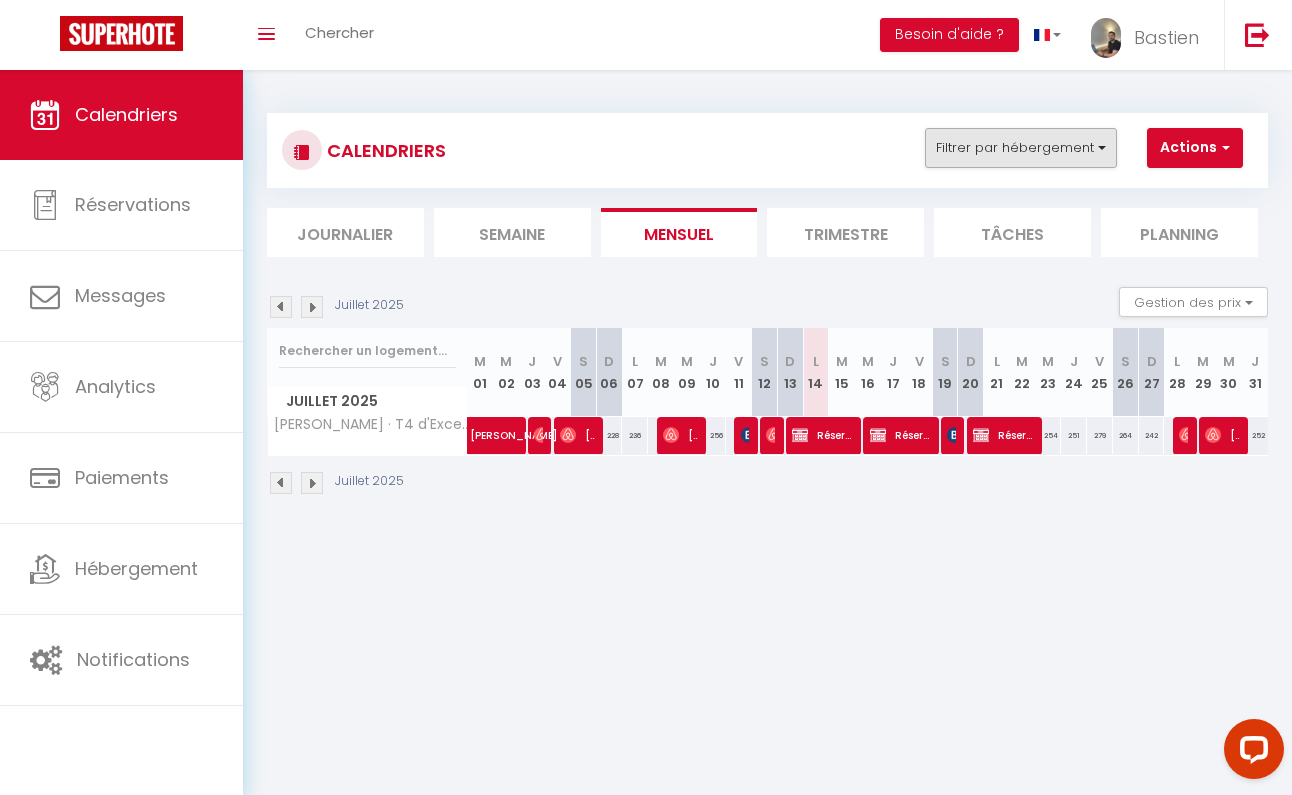click on "Filtrer par hébergement" at bounding box center (1021, 148) 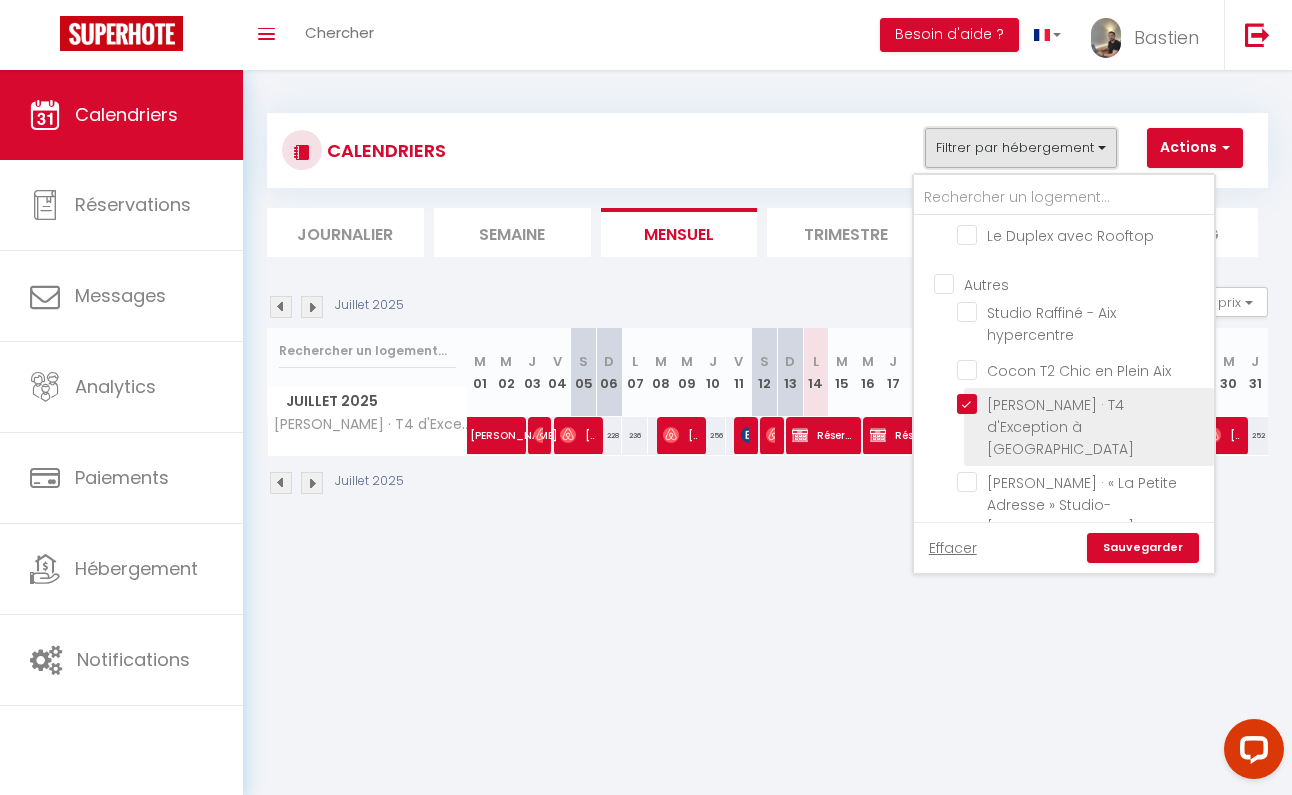 scroll, scrollTop: 445, scrollLeft: 0, axis: vertical 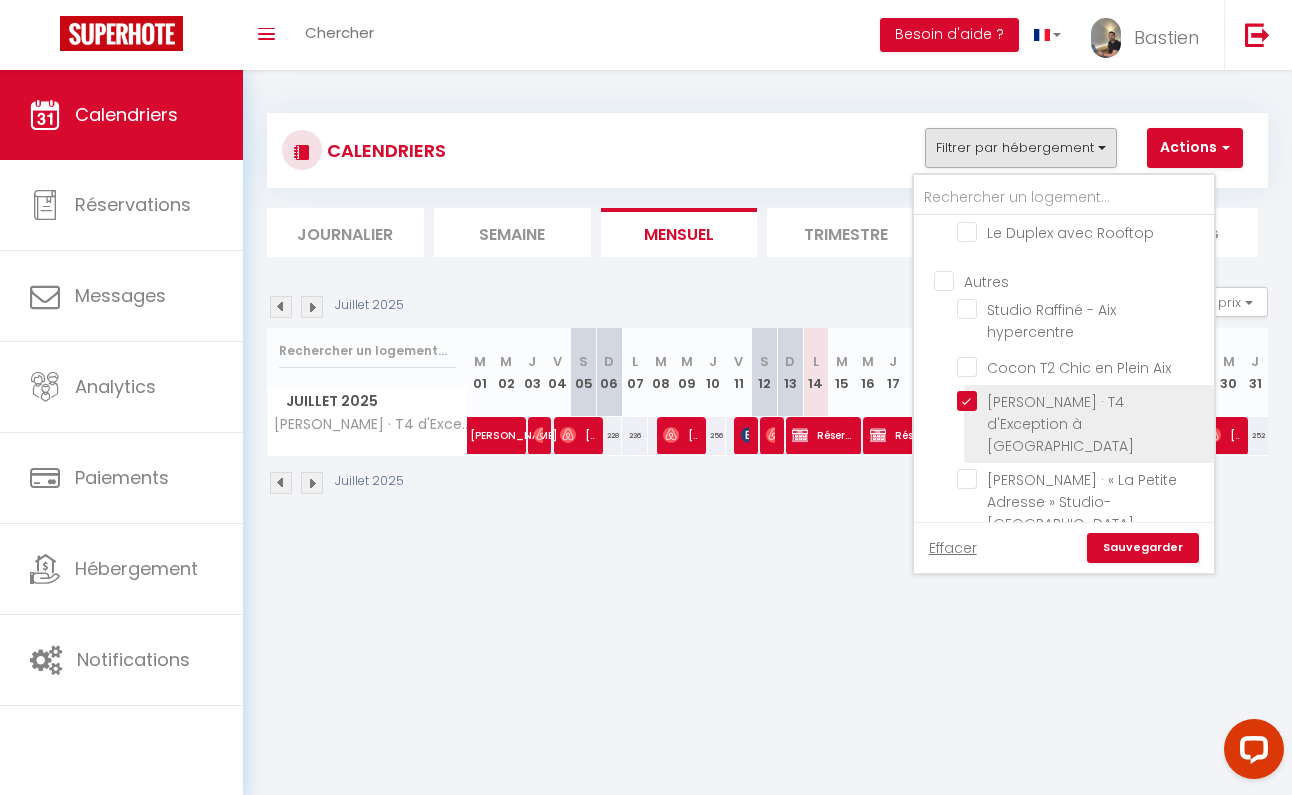 click on "[PERSON_NAME] · T4 d'Exception à [GEOGRAPHIC_DATA]" at bounding box center [1082, 401] 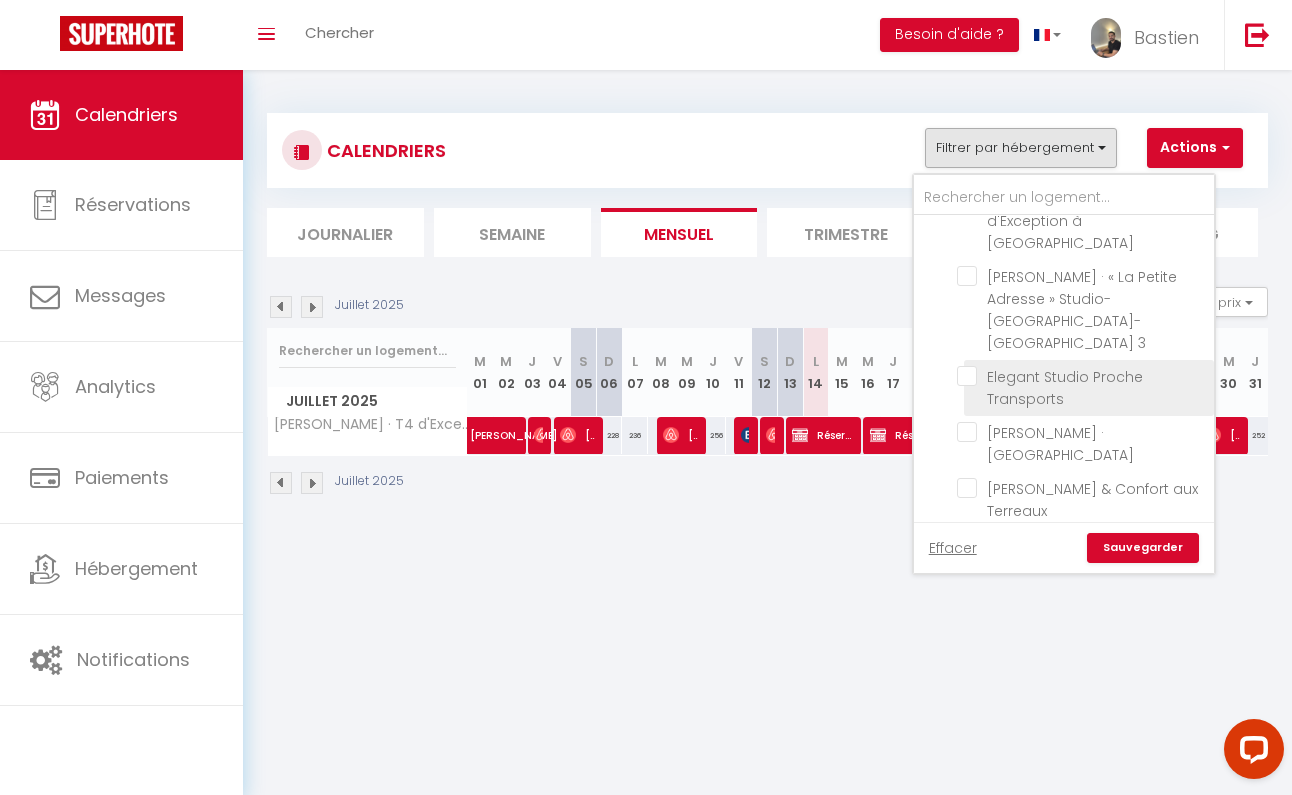 scroll, scrollTop: 647, scrollLeft: 0, axis: vertical 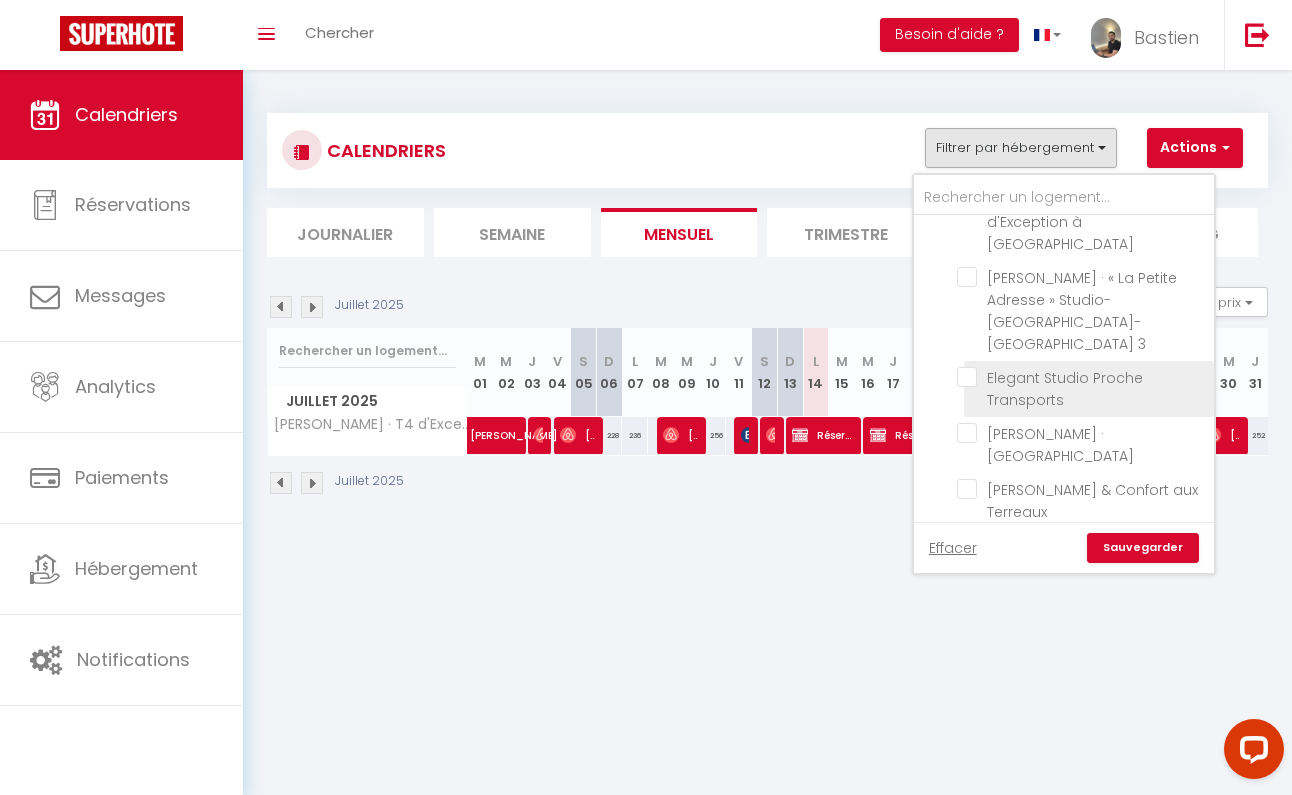 click on "Elegant Studio Proche Transports" at bounding box center (1082, 377) 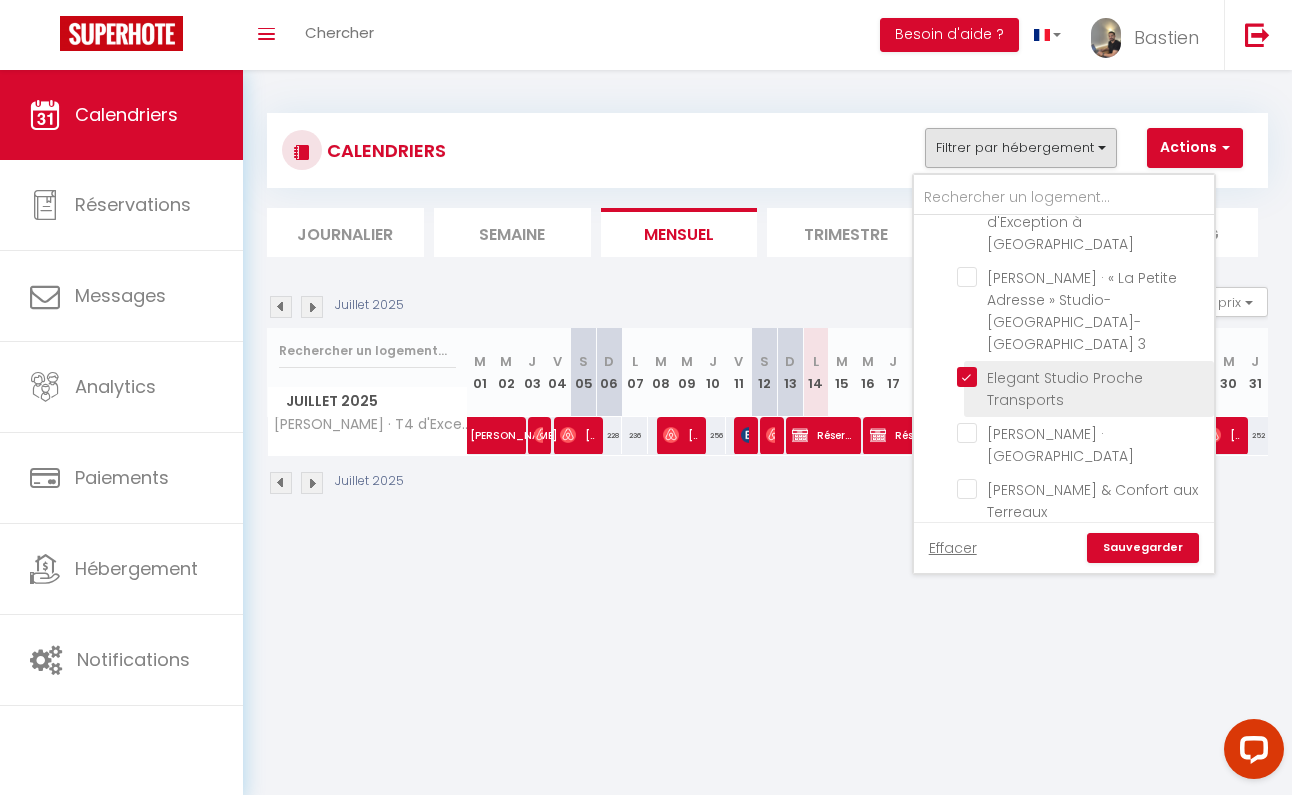checkbox on "false" 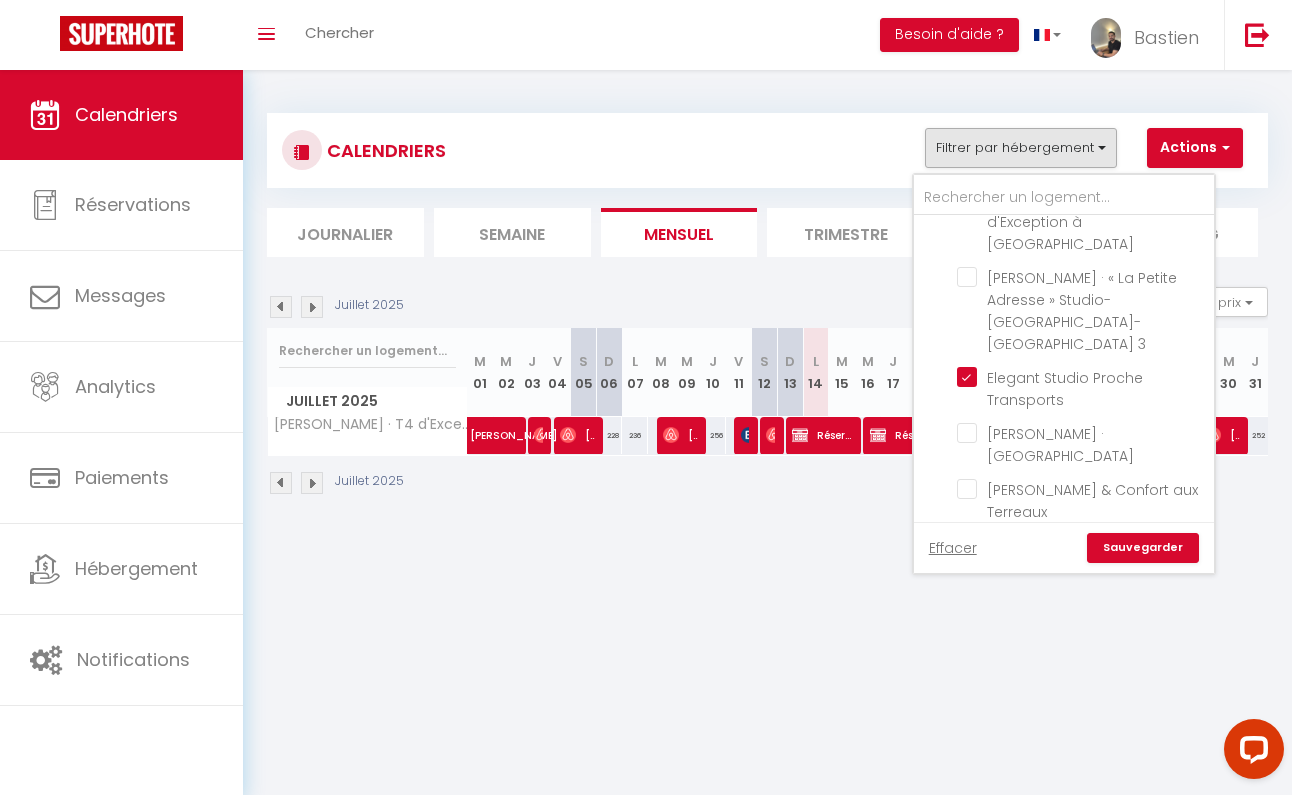 click on "Sauvegarder" at bounding box center [1143, 548] 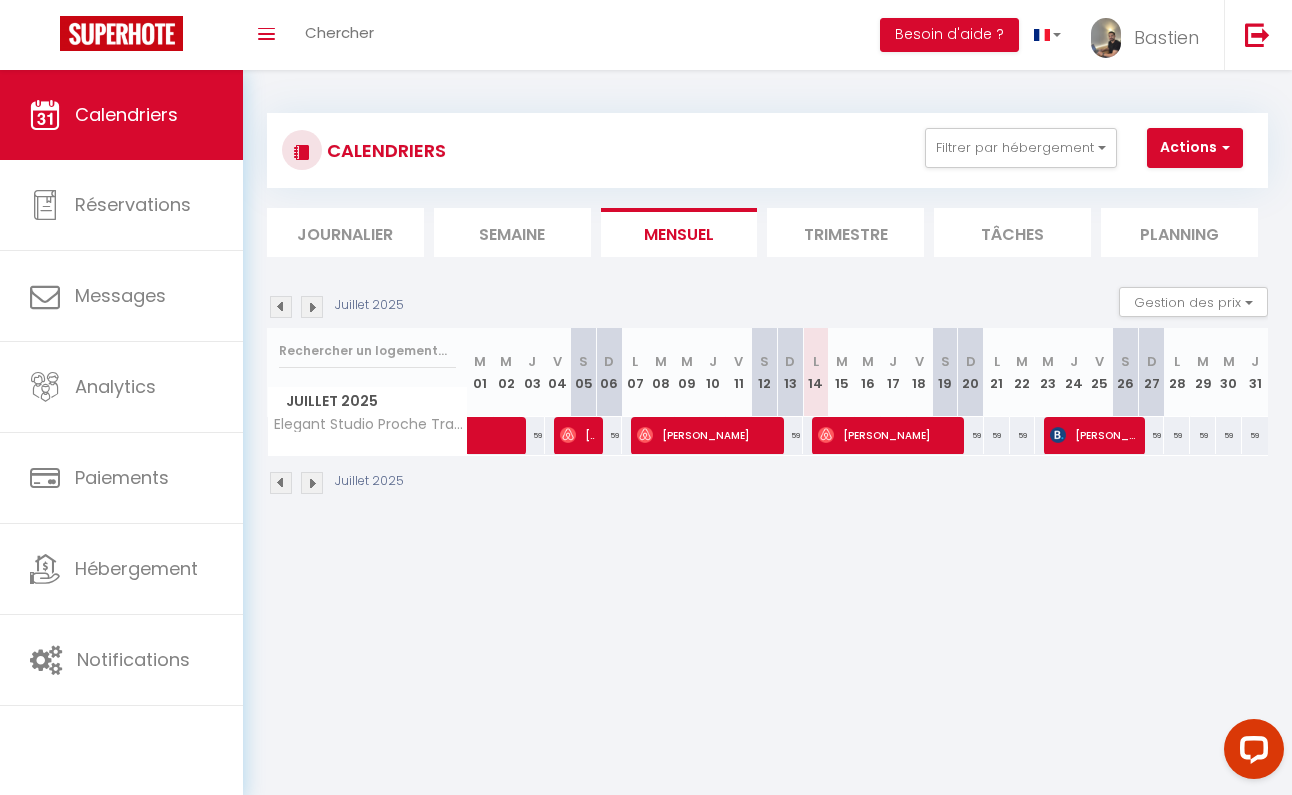 click at bounding box center [312, 307] 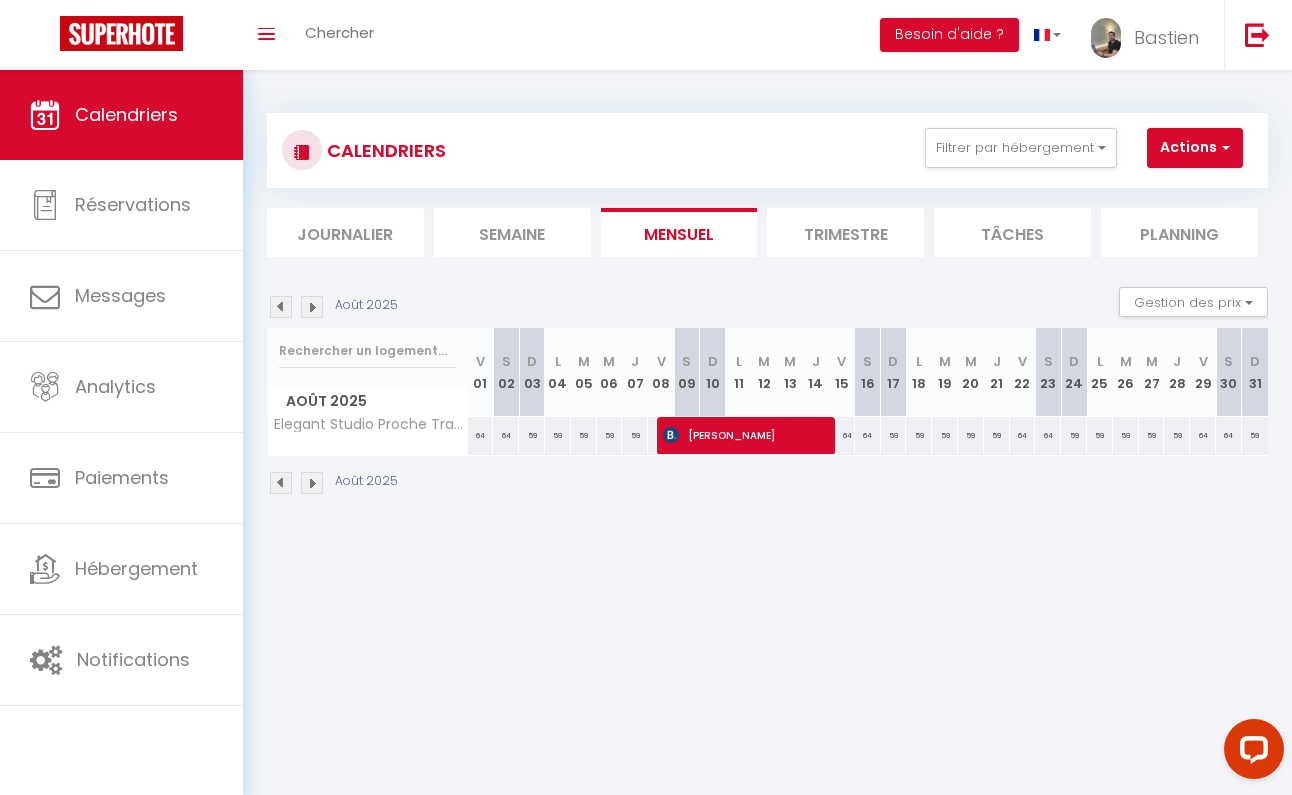 click at bounding box center [312, 307] 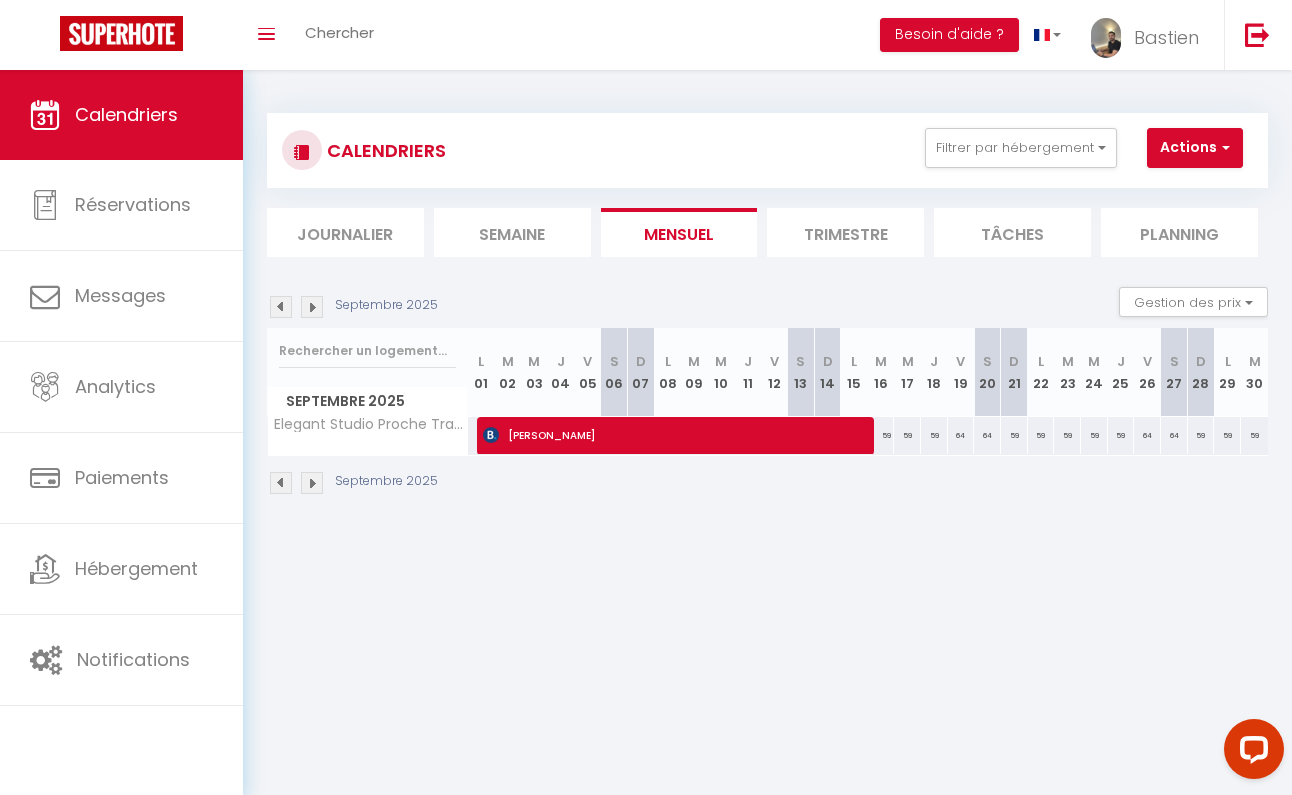 click on "59" at bounding box center [1121, 435] 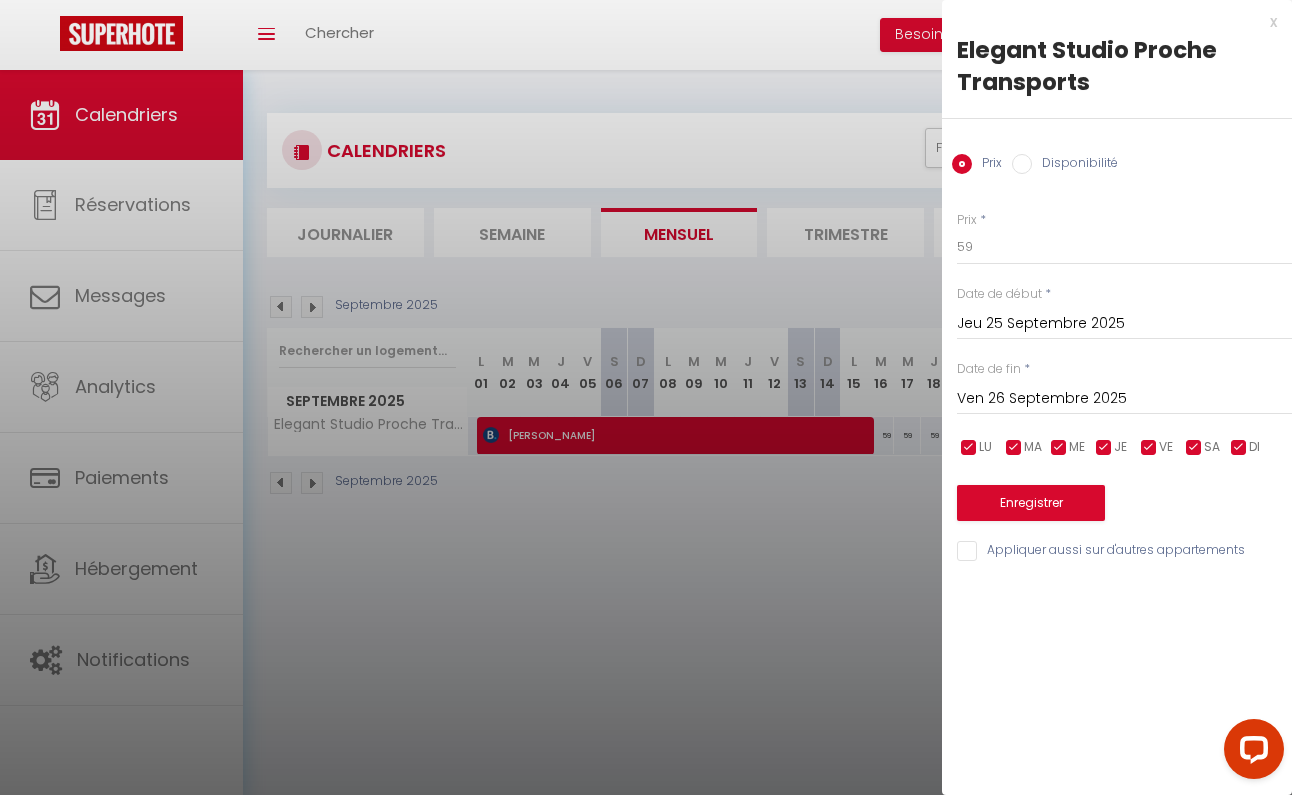 click on "Ven 26 Septembre 2025" at bounding box center [1124, 399] 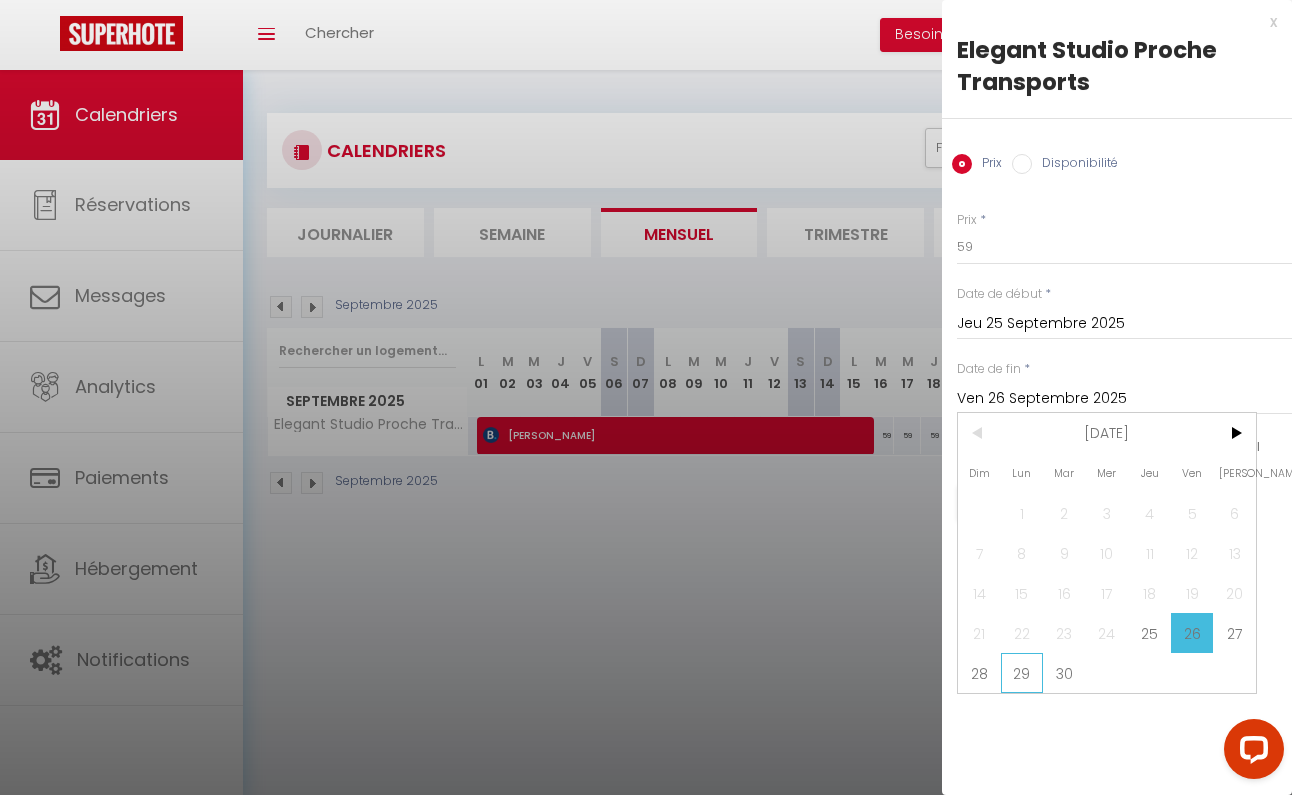 click on "29" at bounding box center (1022, 673) 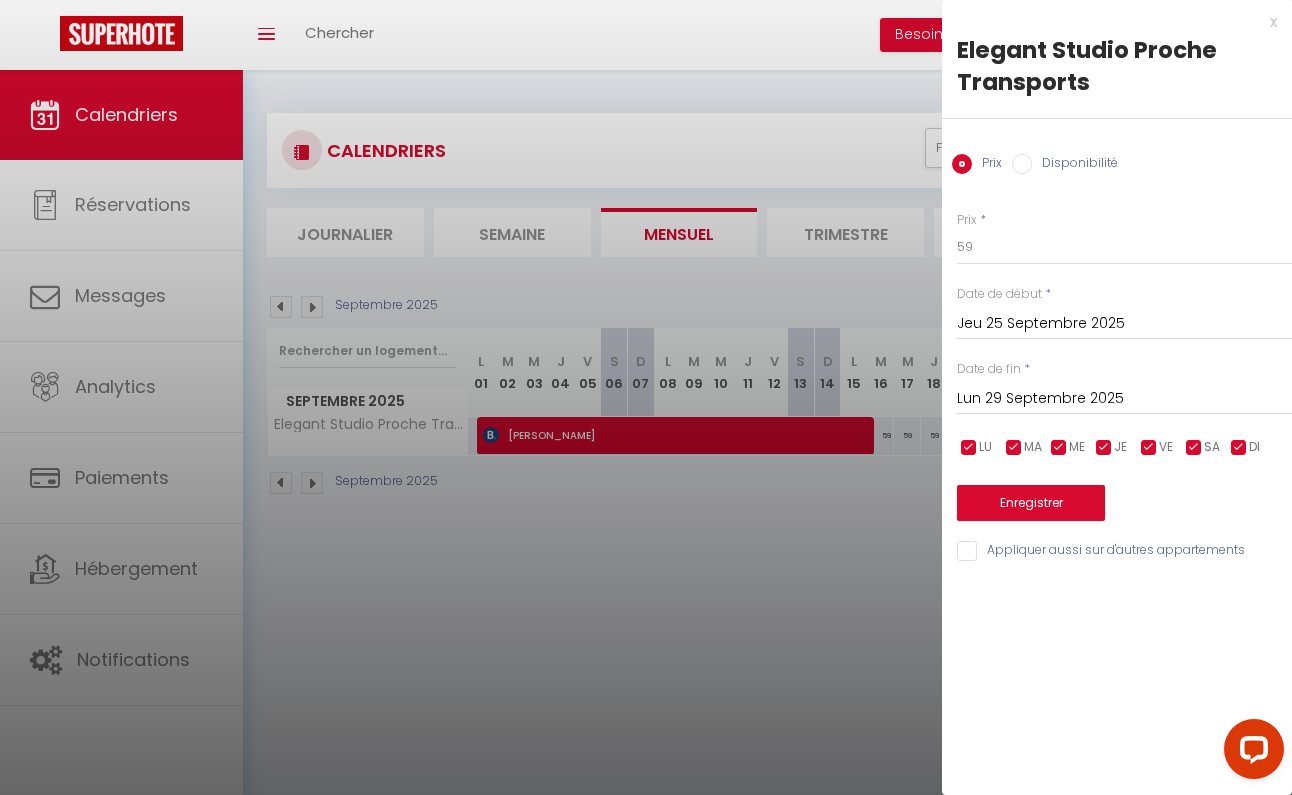 click on "Disponibilité" at bounding box center (1022, 164) 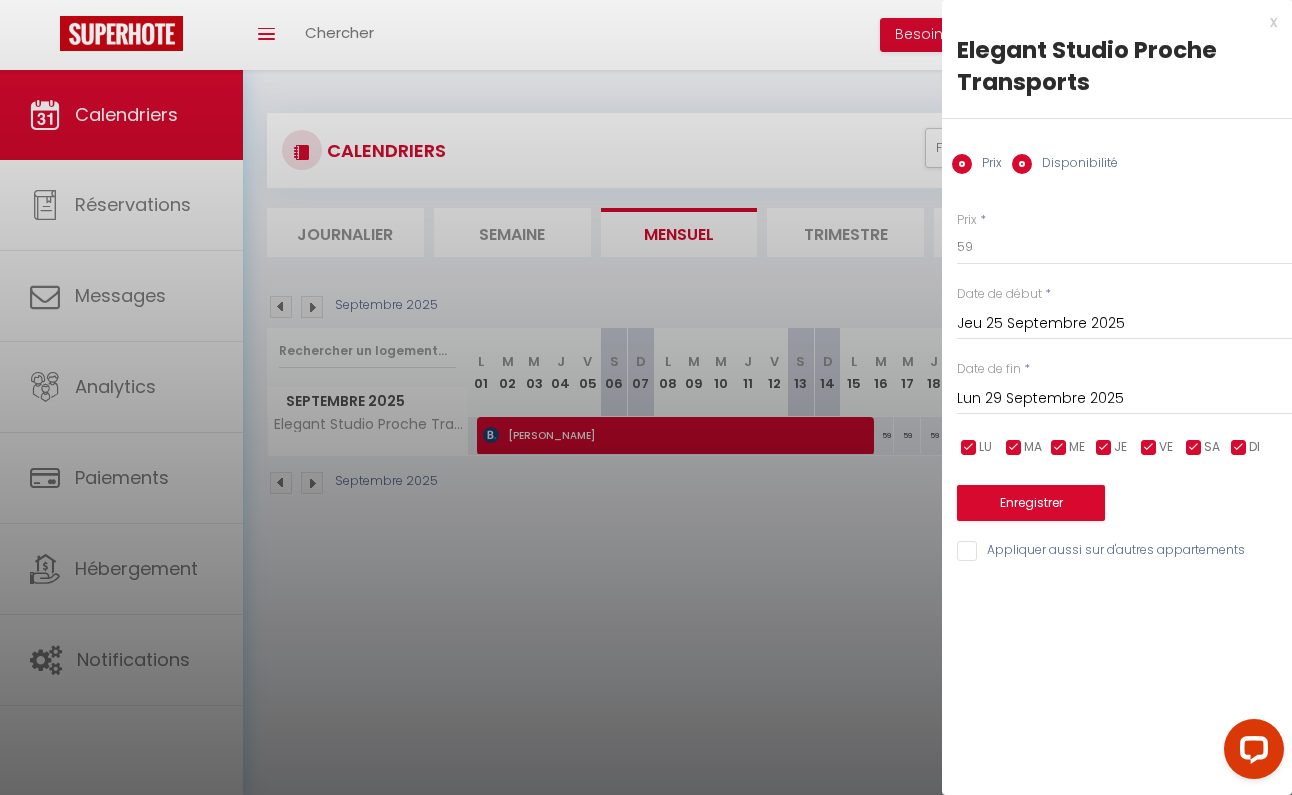 radio on "false" 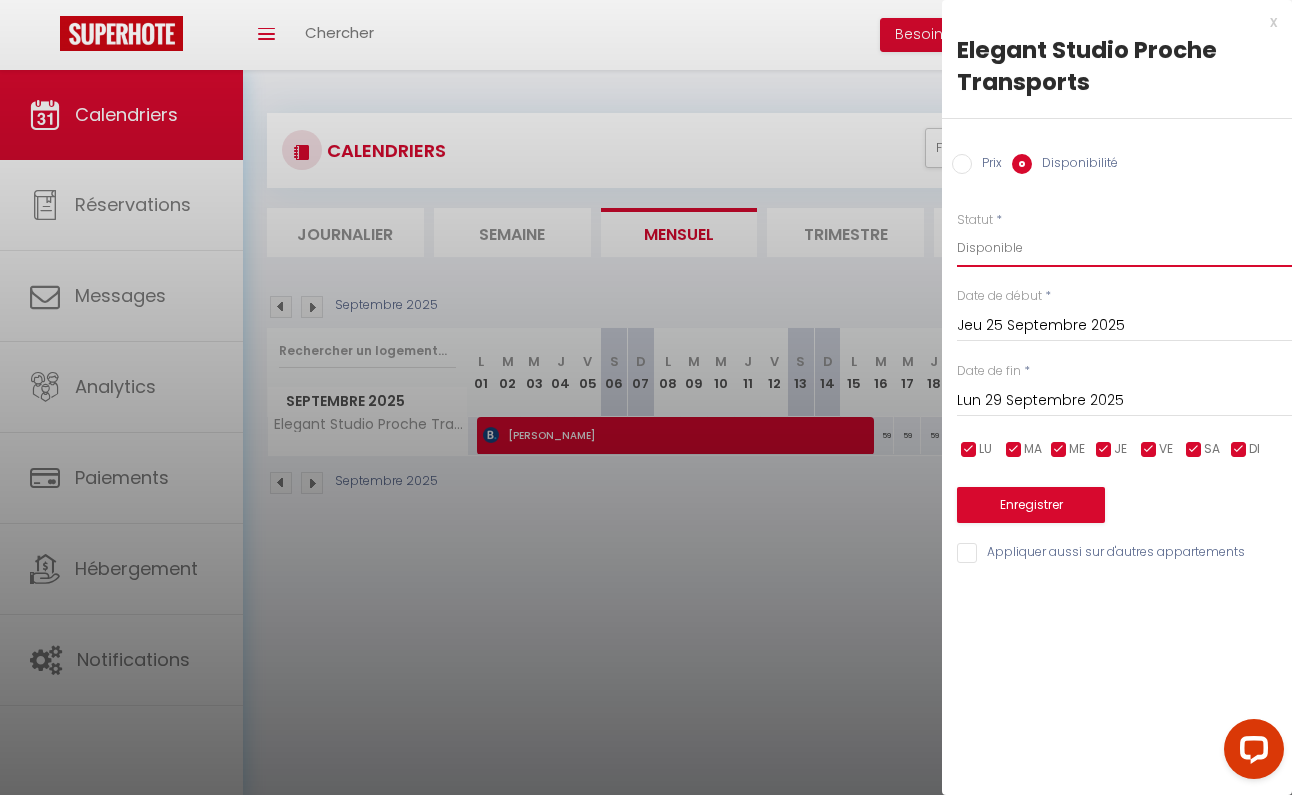 select on "0" 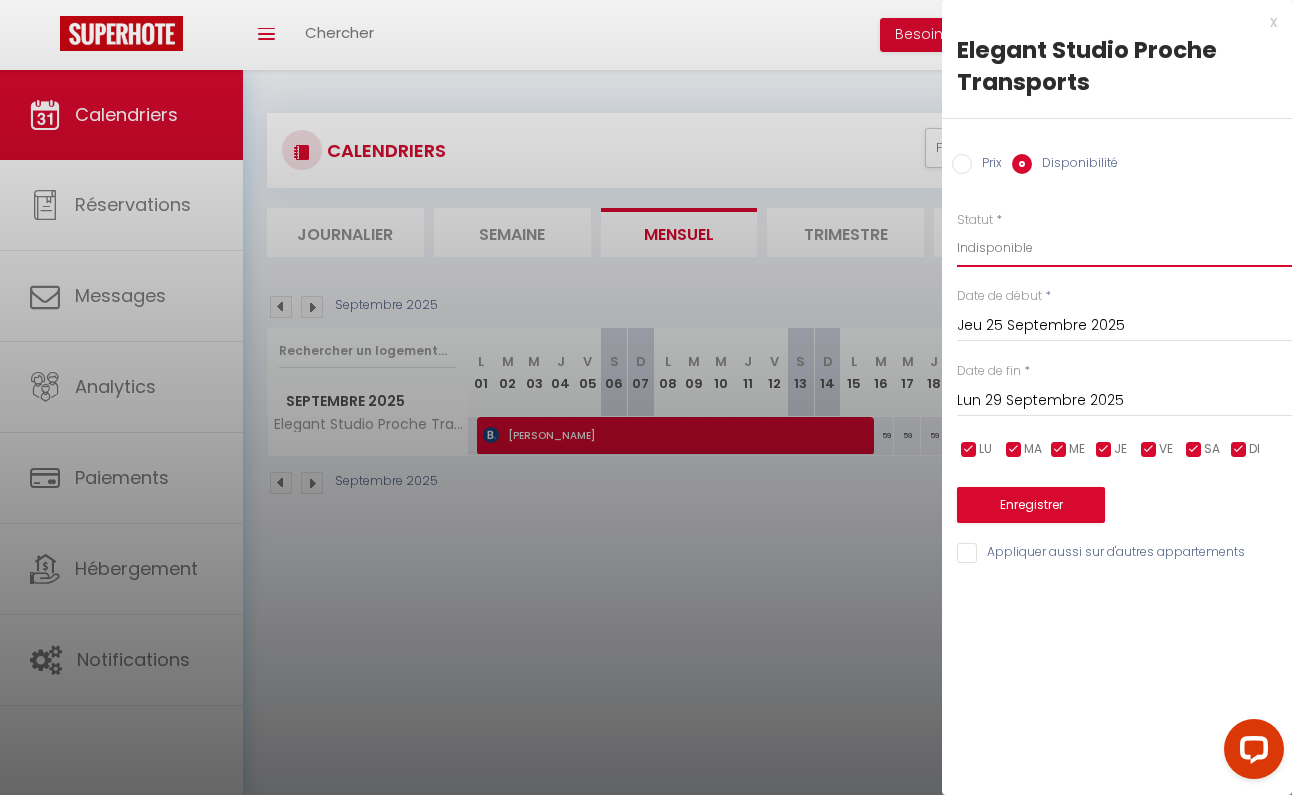 click on "Enregistrer" at bounding box center [1031, 505] 